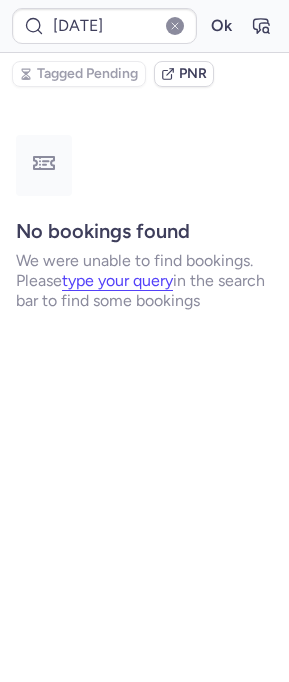 scroll, scrollTop: 0, scrollLeft: 0, axis: both 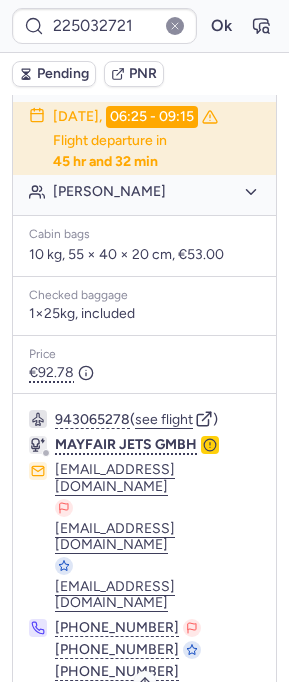 click on "Specific conditions" at bounding box center [153, 726] 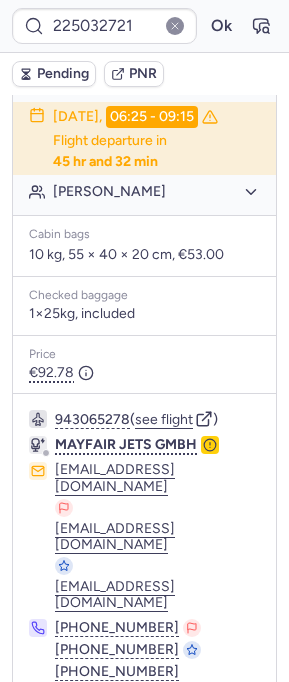 scroll, scrollTop: 101, scrollLeft: 0, axis: vertical 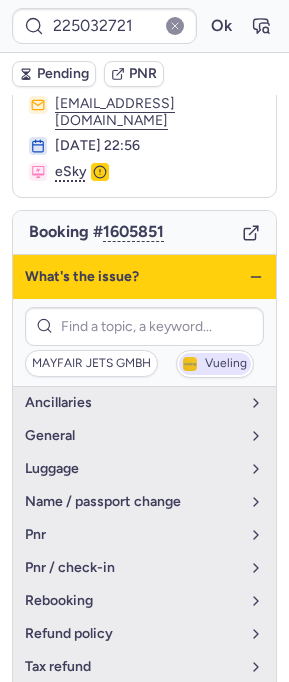 click on "Vueling" at bounding box center [226, 364] 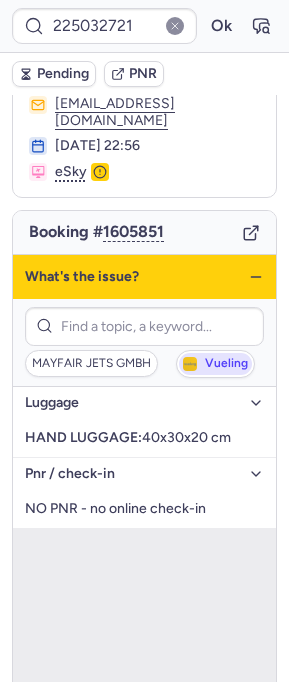 click on "Vueling" at bounding box center [226, 364] 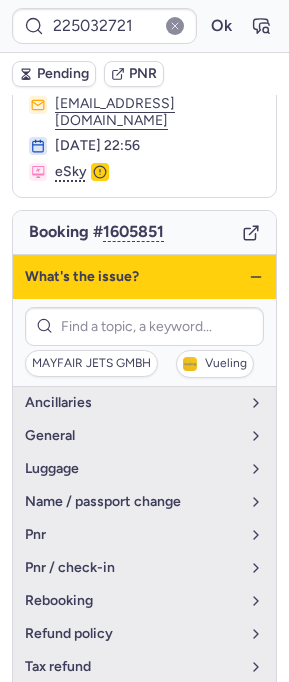 click on "What's the issue?" at bounding box center (144, 277) 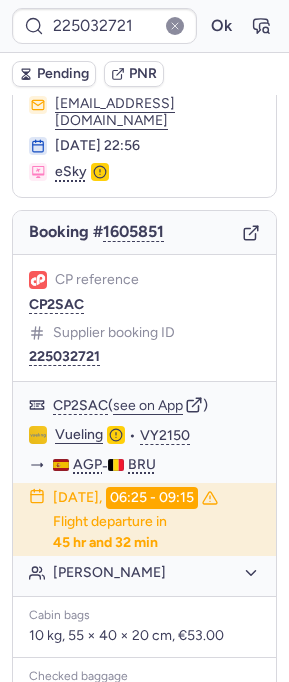 type on "[DATE]" 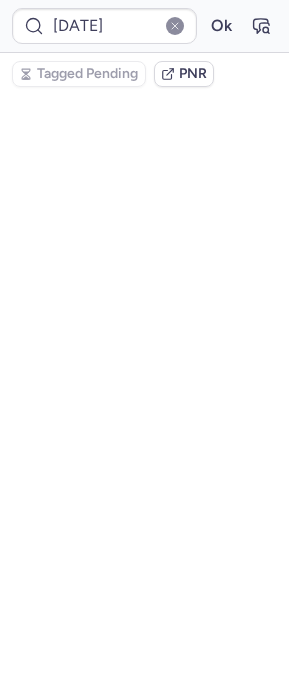 scroll, scrollTop: 0, scrollLeft: 0, axis: both 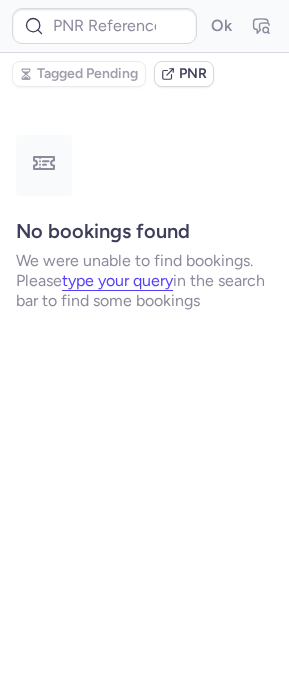 type on "CPDI5R" 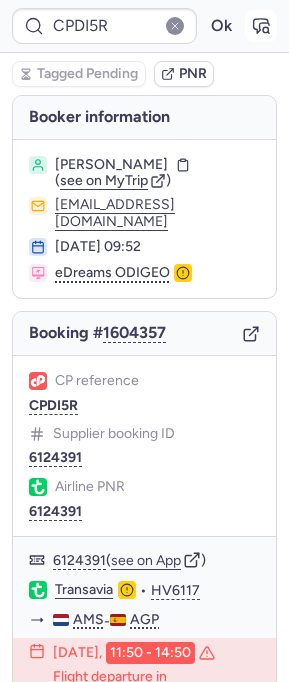 click 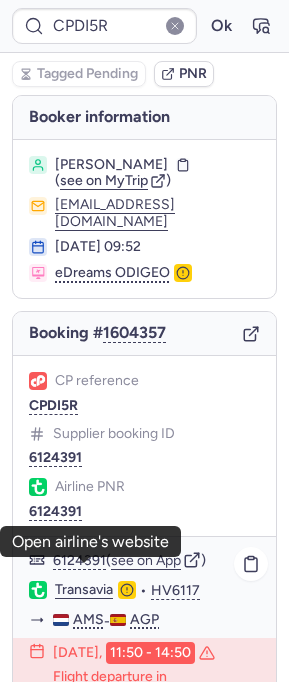 click on "Transavia" 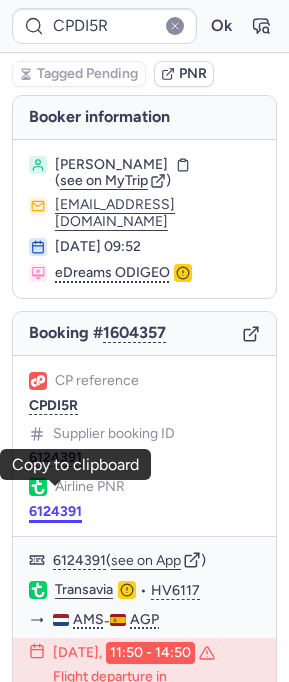 click on "6124391" at bounding box center [55, 512] 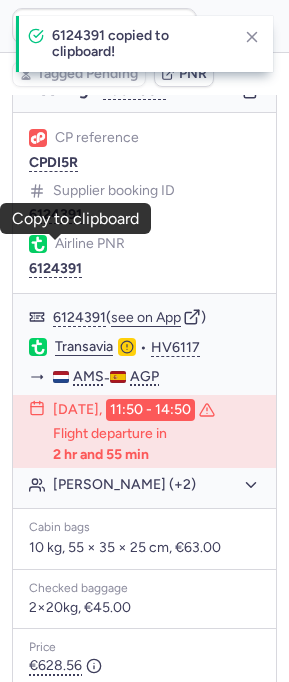 scroll, scrollTop: 265, scrollLeft: 0, axis: vertical 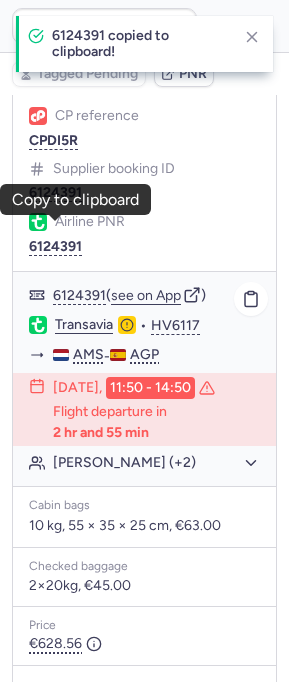 click on "[PERSON_NAME] (+2)" 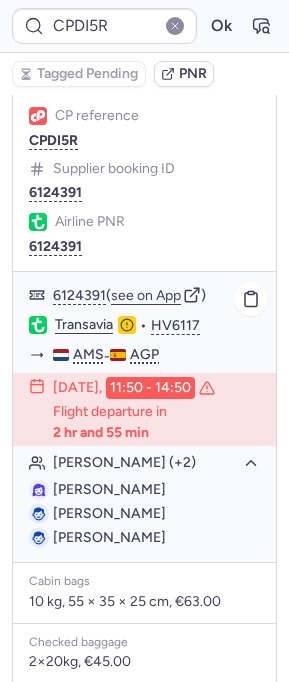 click on "[PERSON_NAME]" at bounding box center [109, 513] 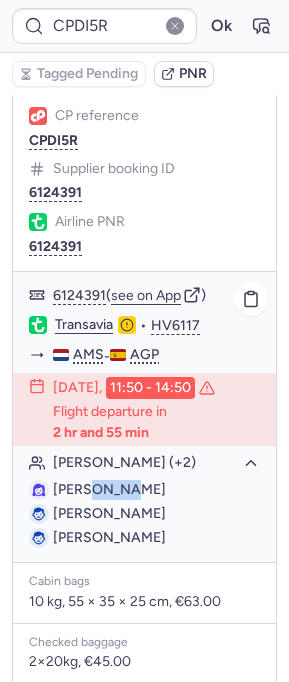 click on "[PERSON_NAME]" at bounding box center [109, 489] 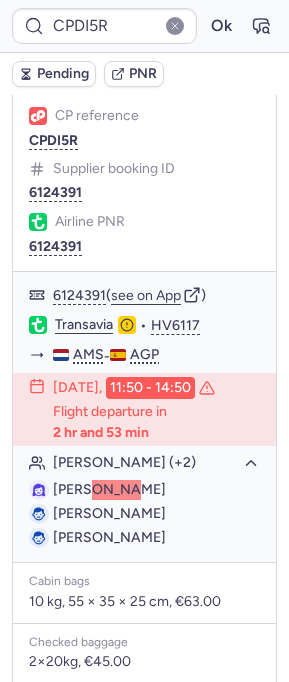type on "225032721" 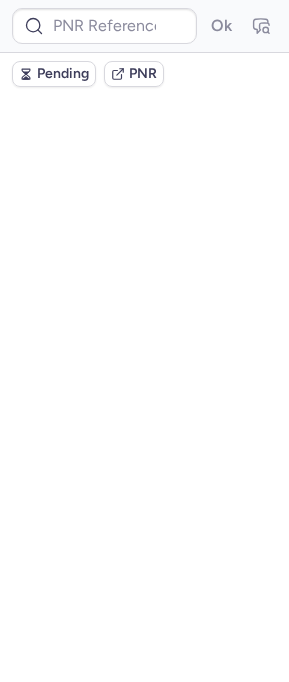 scroll, scrollTop: 0, scrollLeft: 0, axis: both 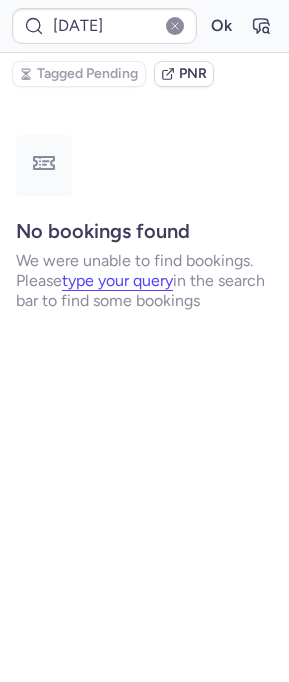 type on "CPDI5R" 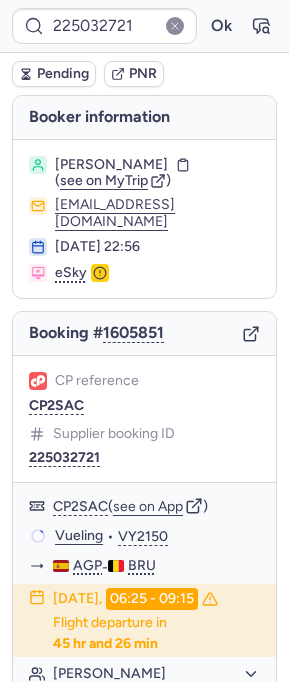type on "CPTTUQ" 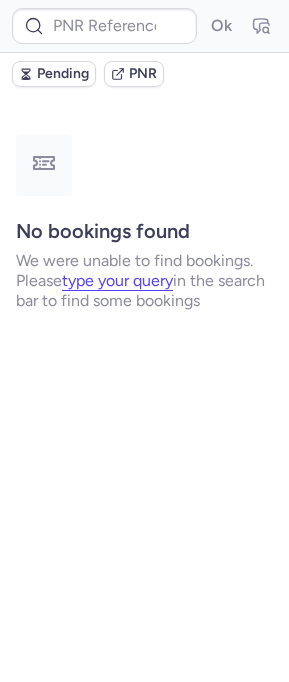type on "CPTTUQ" 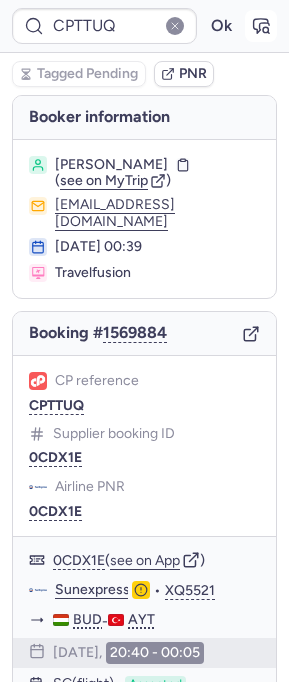 click 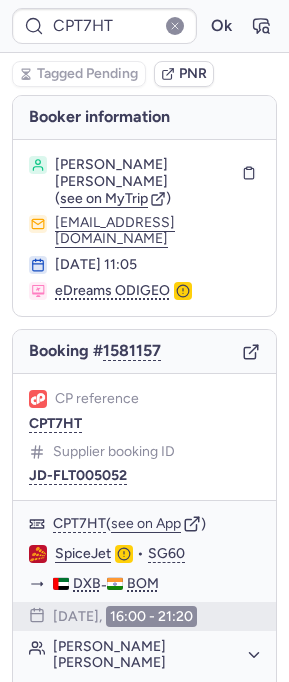 type on "CPTTUQ" 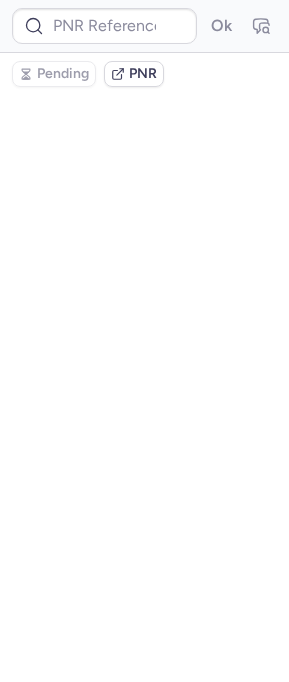 type on "CPTTUQ" 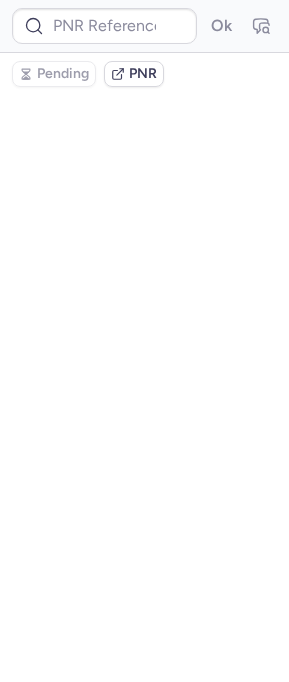 type on "CPTTUQ" 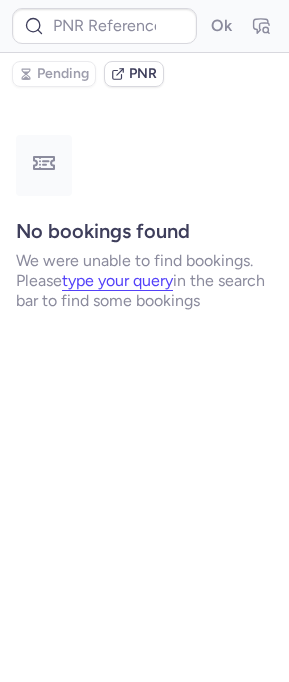 type on "CPTTUQ" 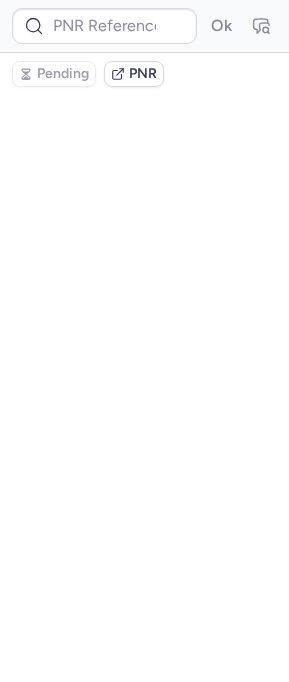 type on "CPCP7I" 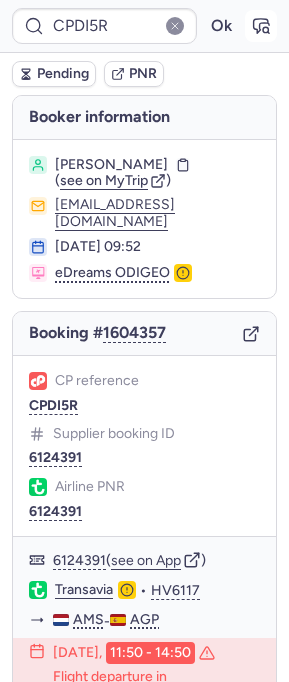 click 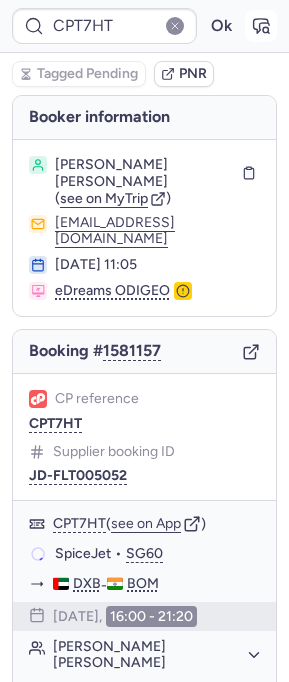 type on "CPTTUQ" 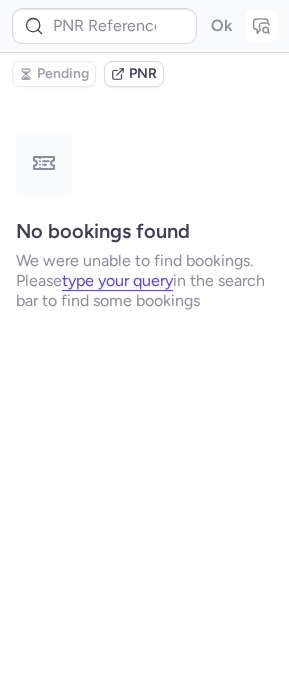 type on "C1143692" 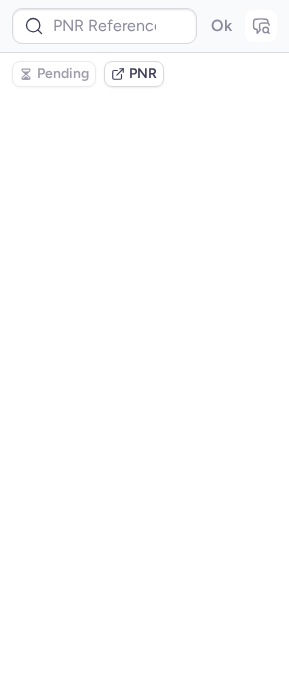 type on "CPD4P7" 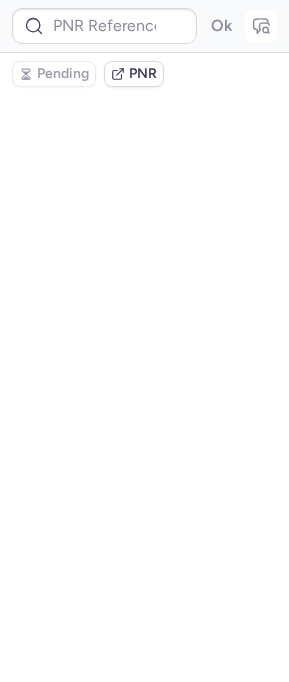 type on "CPPLA5" 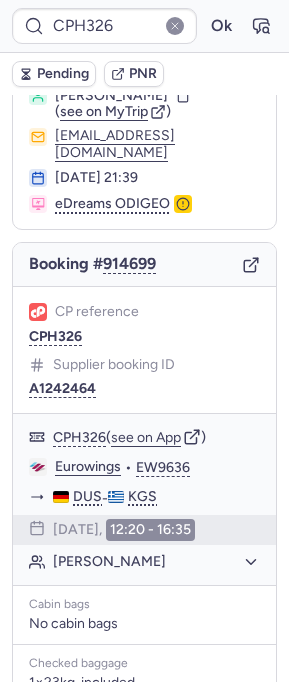 scroll, scrollTop: 0, scrollLeft: 0, axis: both 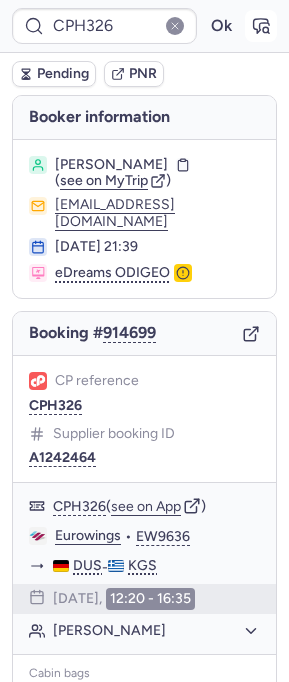 click 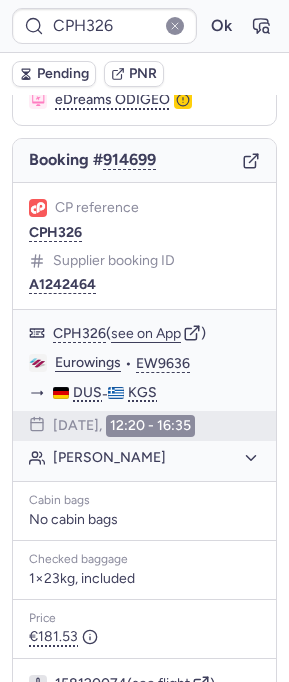 scroll, scrollTop: 387, scrollLeft: 0, axis: vertical 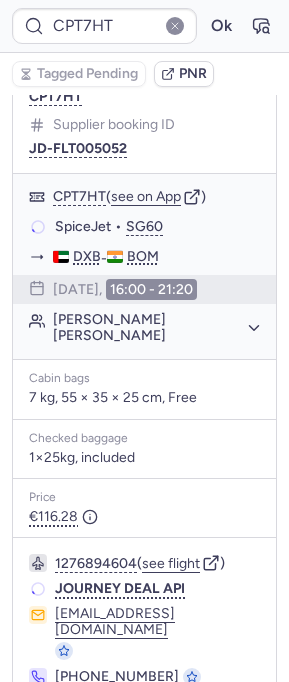 type on "225032721" 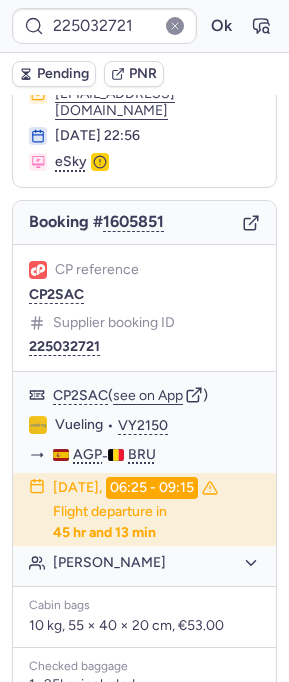 scroll, scrollTop: 25, scrollLeft: 0, axis: vertical 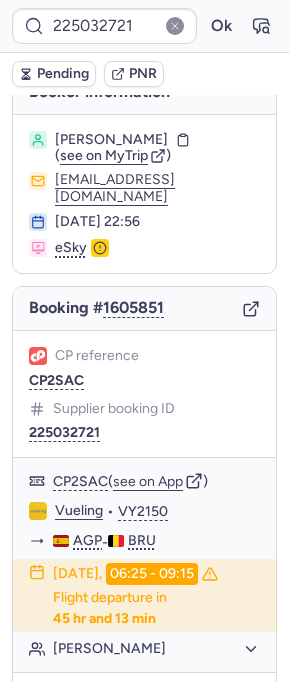 click 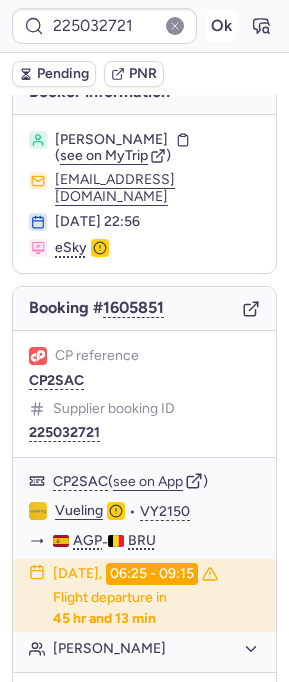 click on "Ok" at bounding box center [221, 26] 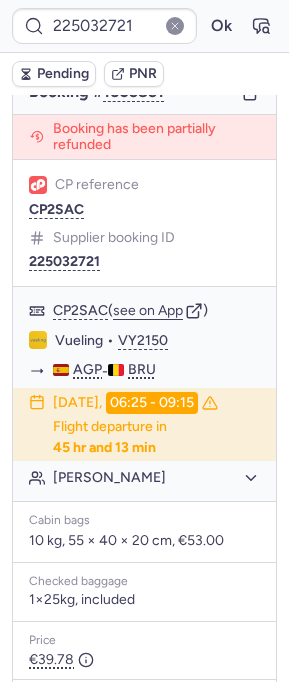 scroll, scrollTop: 526, scrollLeft: 0, axis: vertical 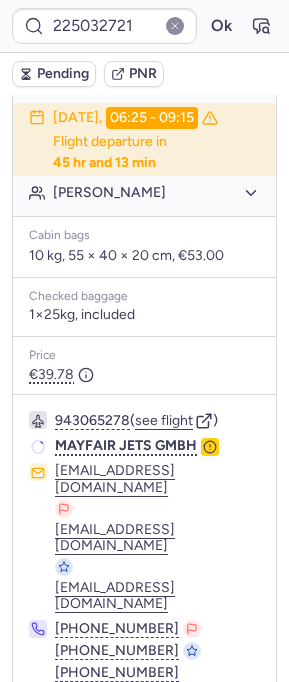click 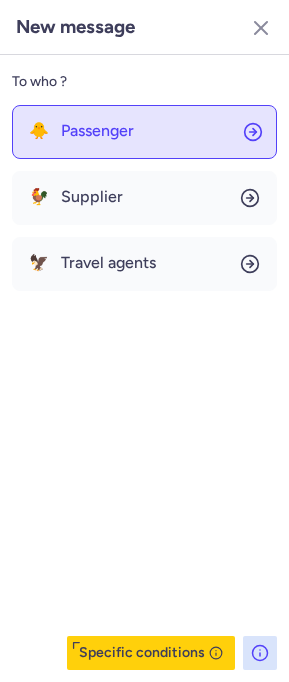 click on "🐥 Passenger" 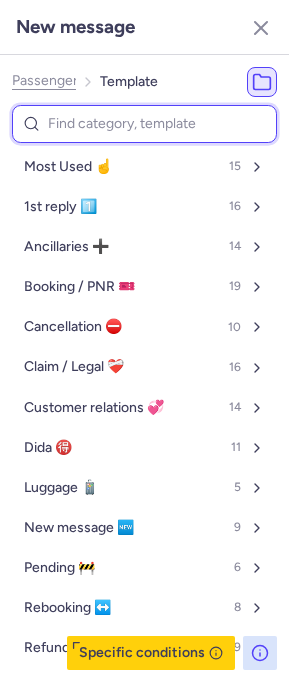 click at bounding box center (144, 124) 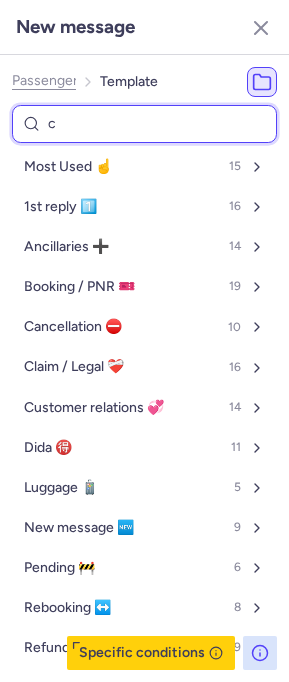 type on "ca" 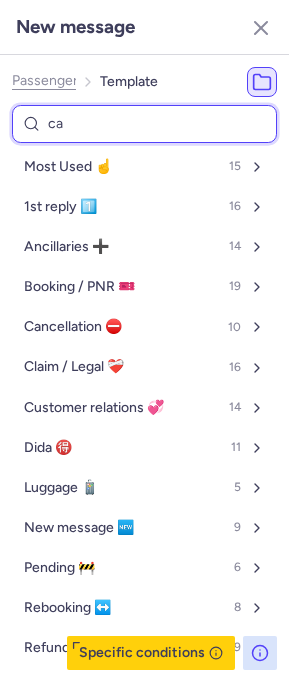 select on "en" 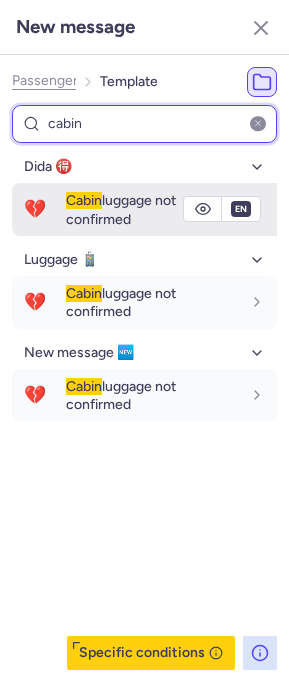 type on "cabin" 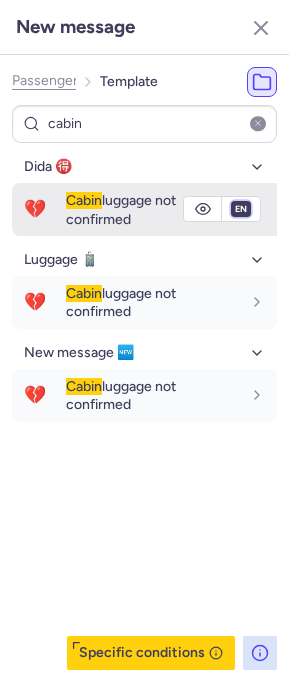 click on "fr en de nl pt es it ru" at bounding box center [241, 209] 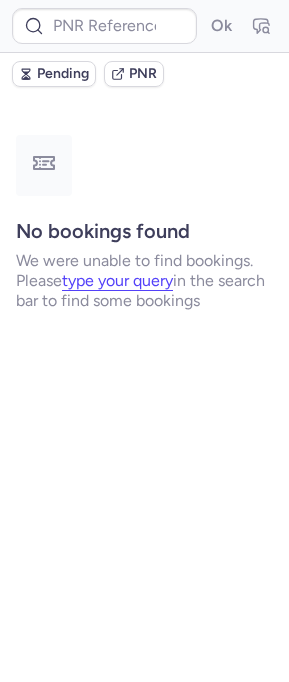 scroll, scrollTop: 0, scrollLeft: 0, axis: both 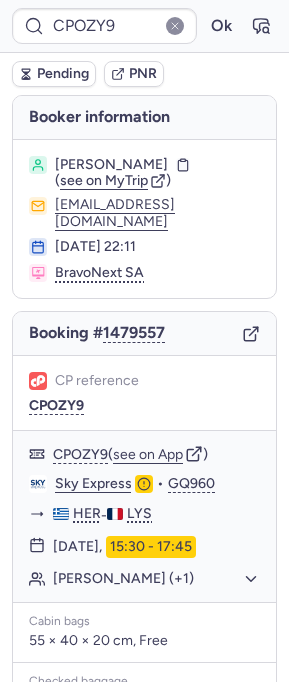 type on "CPTTUQ" 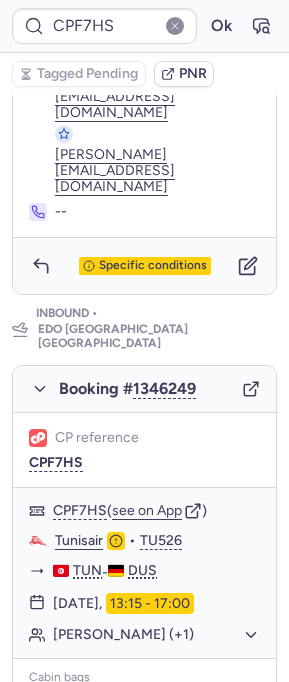 scroll, scrollTop: 1261, scrollLeft: 0, axis: vertical 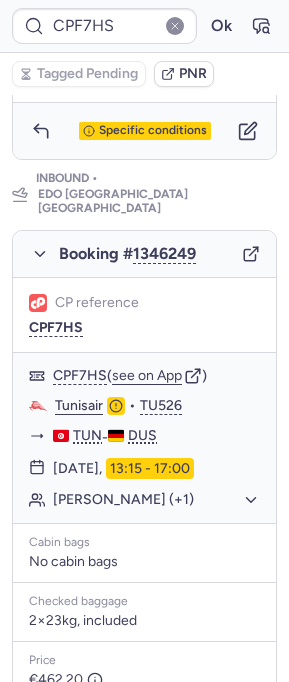 type on "CPTTUQ" 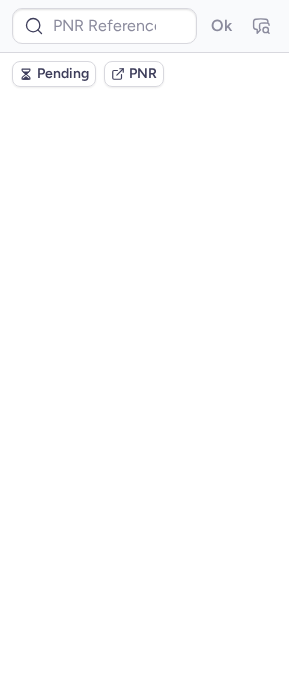 scroll, scrollTop: 0, scrollLeft: 0, axis: both 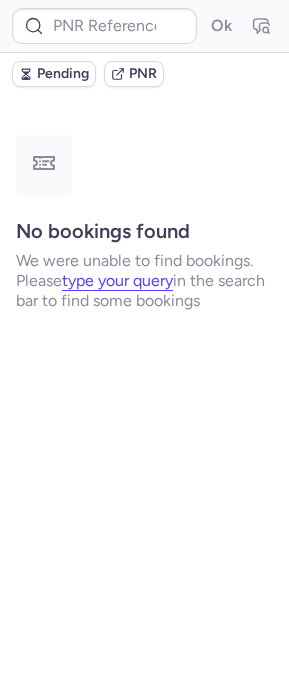 type on "CPTTUQ" 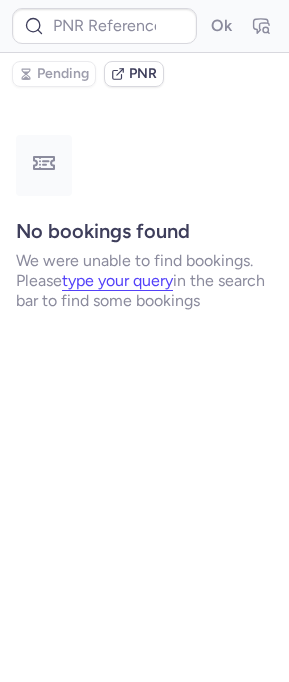 type on "DT1746729731965706" 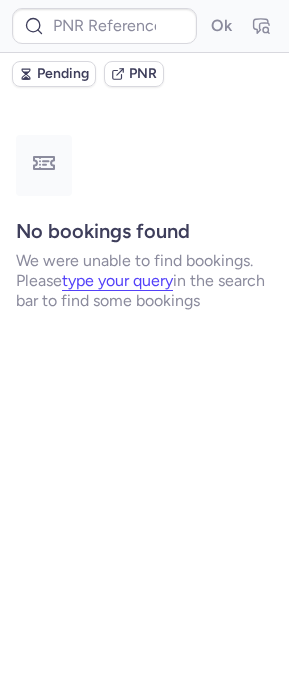 type on "CPTTUQ" 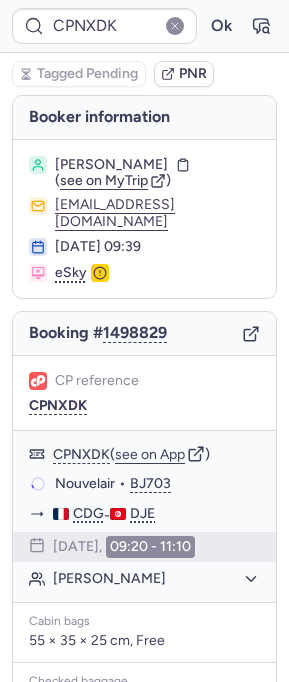 type on "CPF7HS" 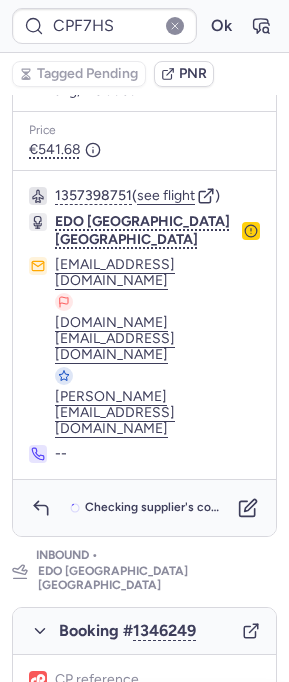 scroll, scrollTop: 390, scrollLeft: 0, axis: vertical 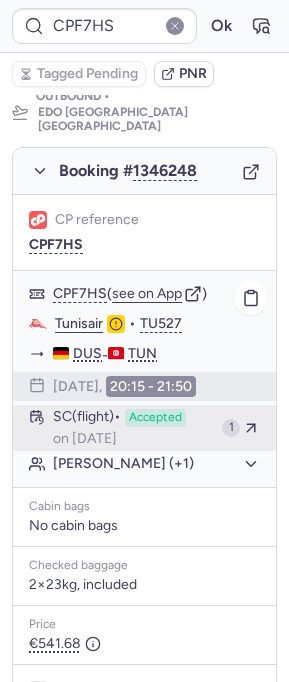 click on "SC   (flight)" at bounding box center (87, 418) 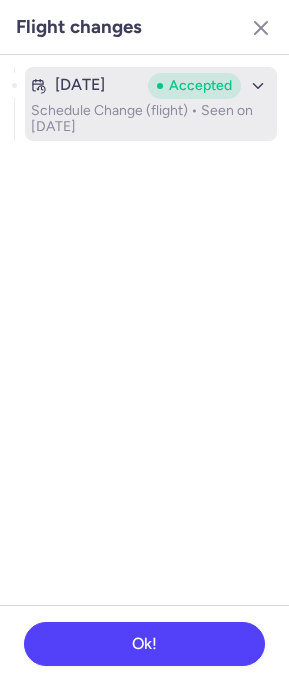 click on "Schedule Change (flight) •  Seen on [DATE]" at bounding box center (151, 119) 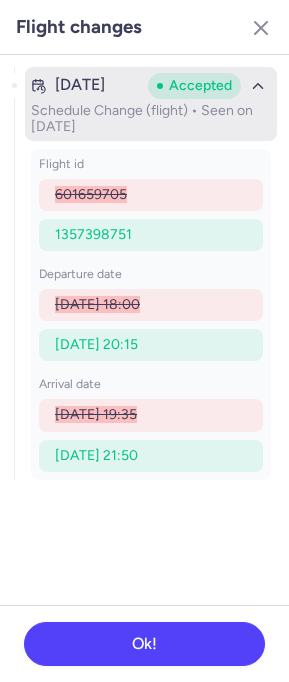 click on "[DATE] Accepted Schedule Change (flight) •  Seen on [DATE]" at bounding box center [151, 104] 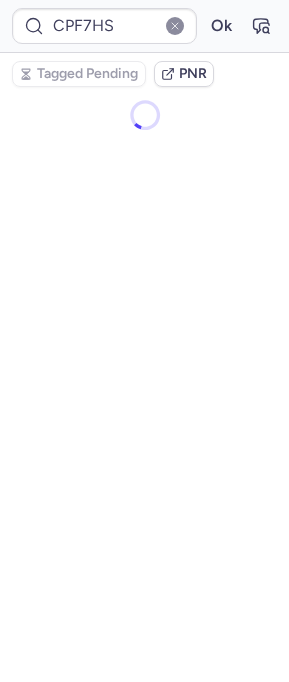 scroll, scrollTop: 0, scrollLeft: 0, axis: both 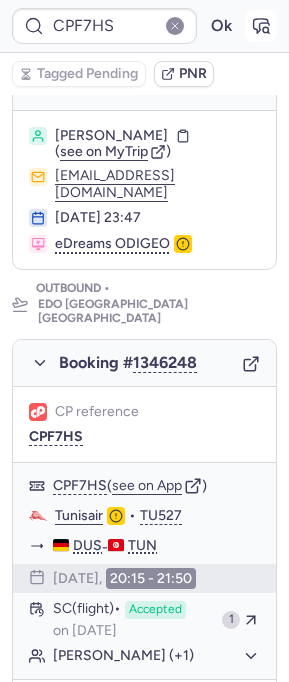 click 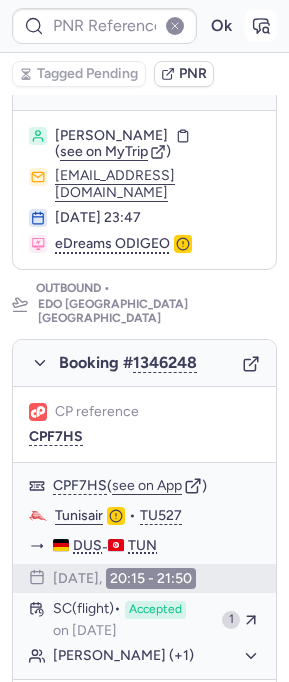 type on "CPF7HS" 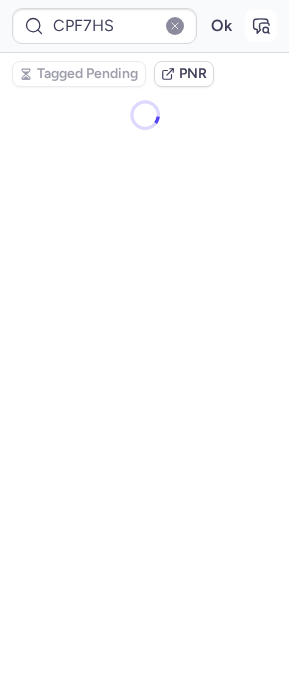 scroll, scrollTop: 0, scrollLeft: 0, axis: both 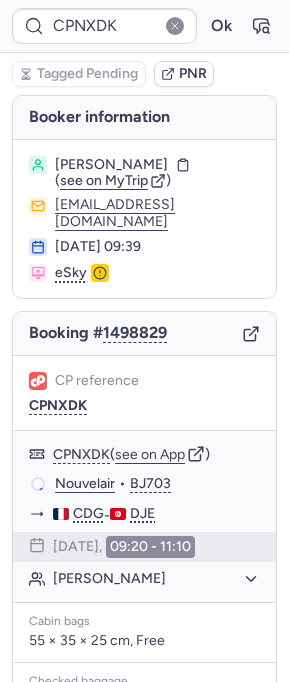 type on "CPF7HS" 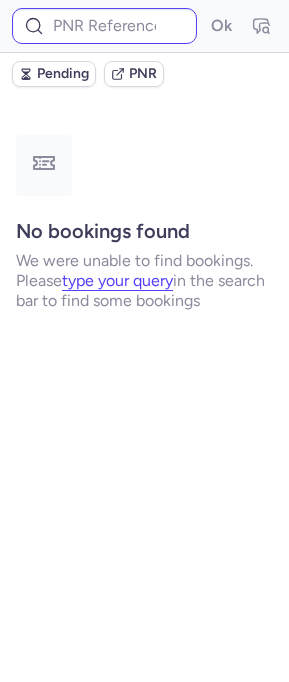 type on "CPF7HS" 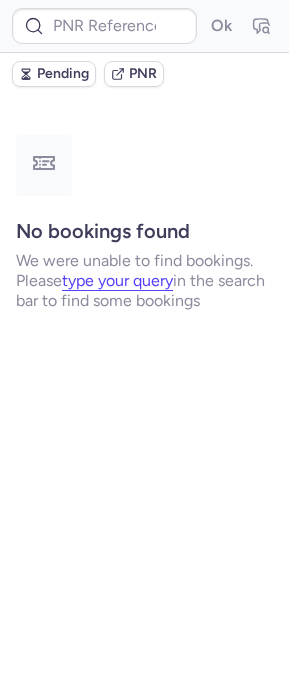 type on "CPF7HS" 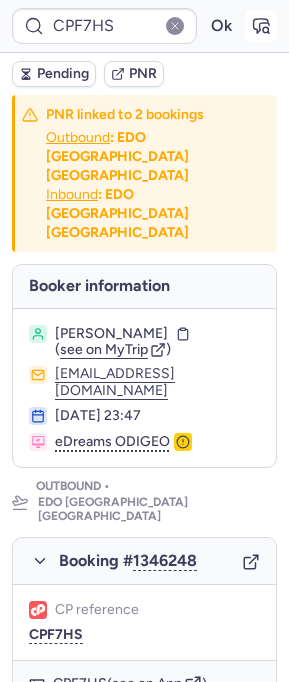 click 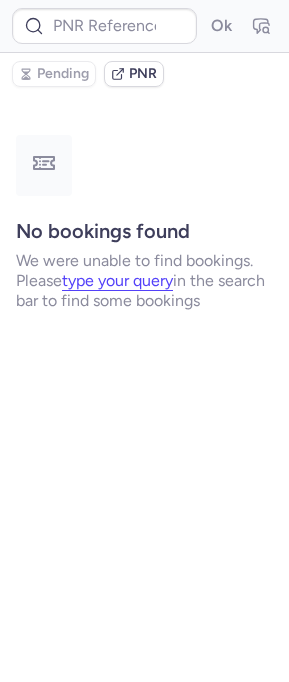 type on "CPTQUR" 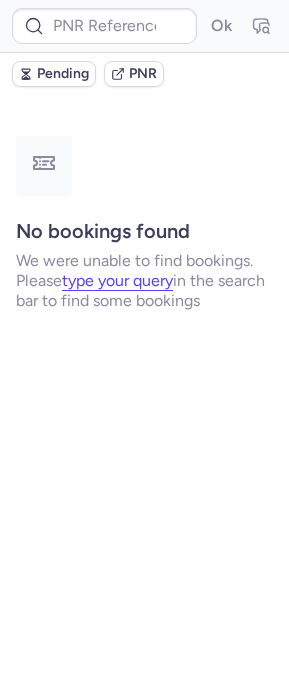 scroll, scrollTop: 0, scrollLeft: 0, axis: both 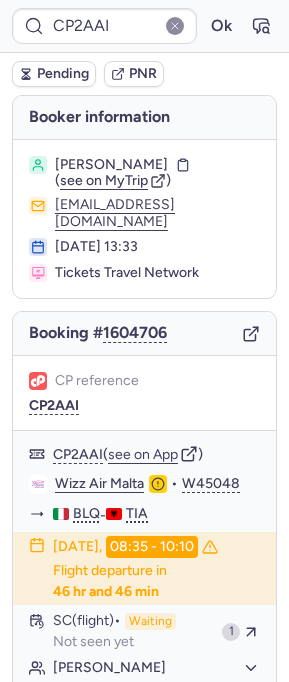 type on "CP3GMT" 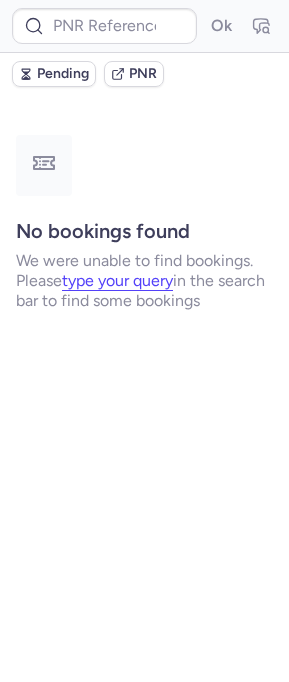 type on "CP3U5K" 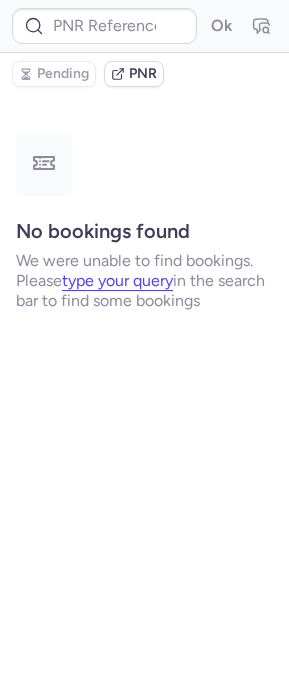 type on "CPUXYQ" 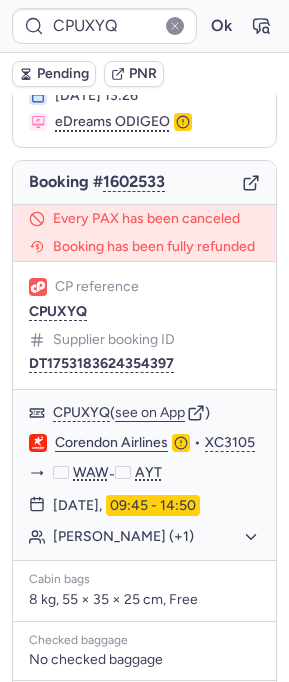 scroll, scrollTop: 0, scrollLeft: 0, axis: both 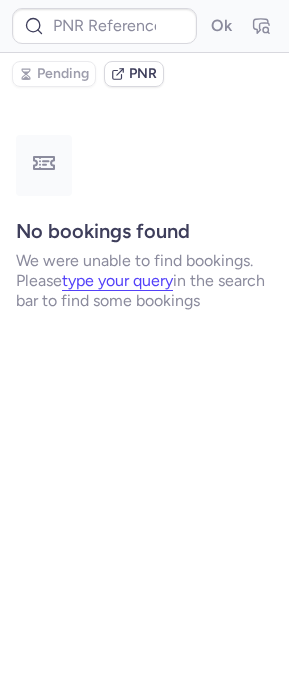 type on "CPXYY3" 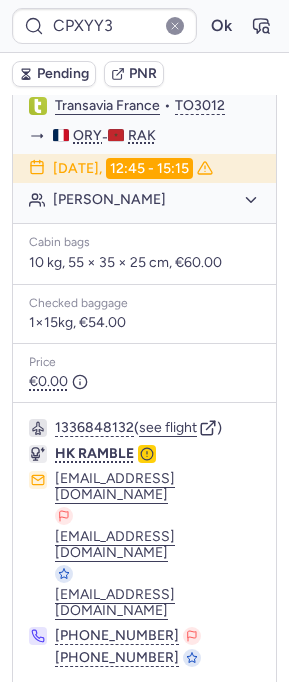 scroll, scrollTop: 0, scrollLeft: 0, axis: both 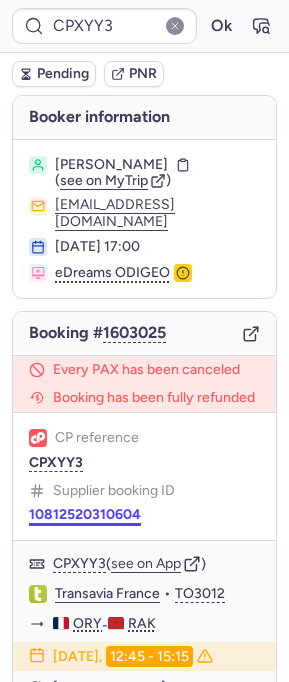click on "10812520310604" at bounding box center [85, 515] 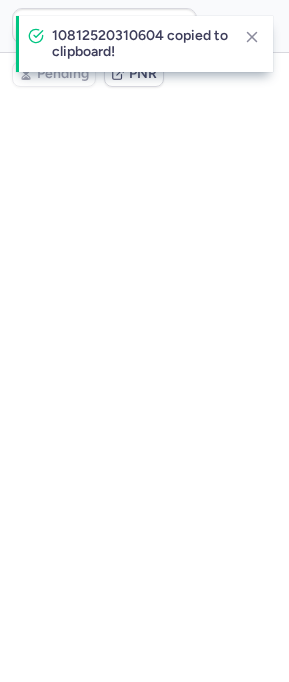 type on "10812520310604" 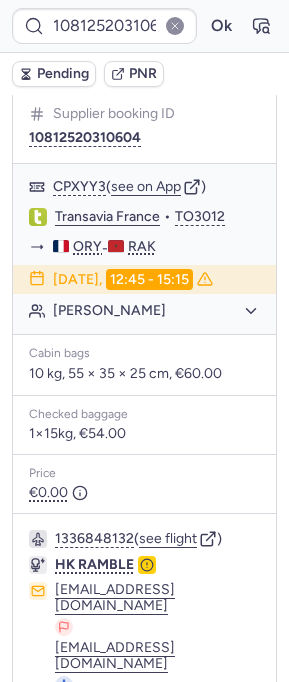 scroll, scrollTop: 386, scrollLeft: 0, axis: vertical 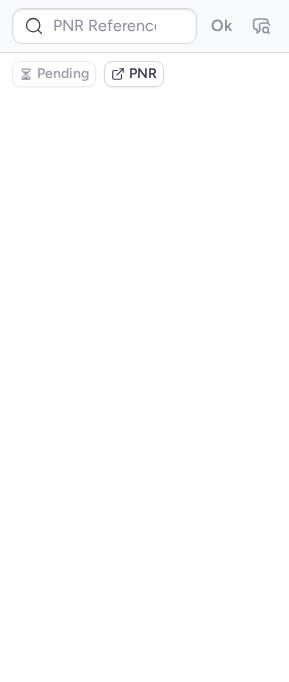 type on "CPNXDK" 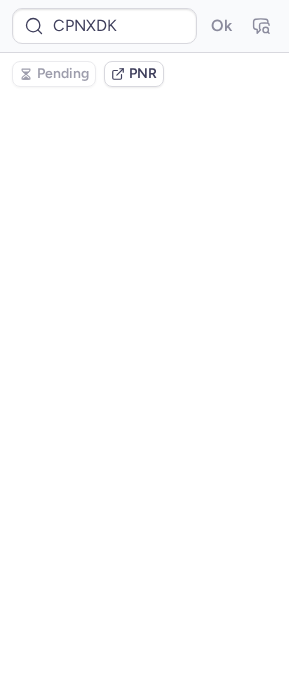 scroll, scrollTop: 0, scrollLeft: 0, axis: both 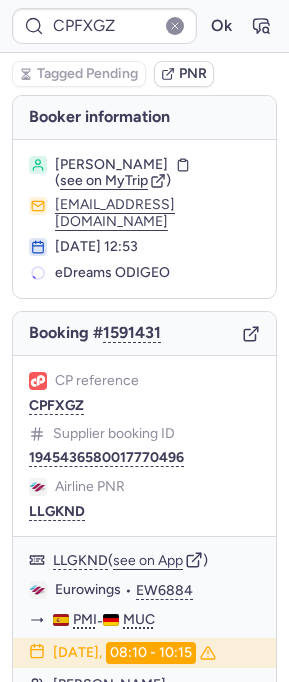 type on "CPF7HS" 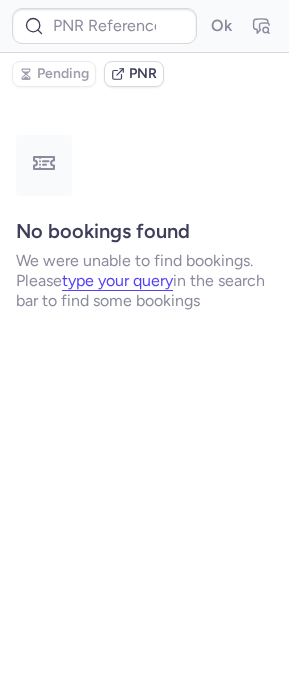 type on "CPFSHE" 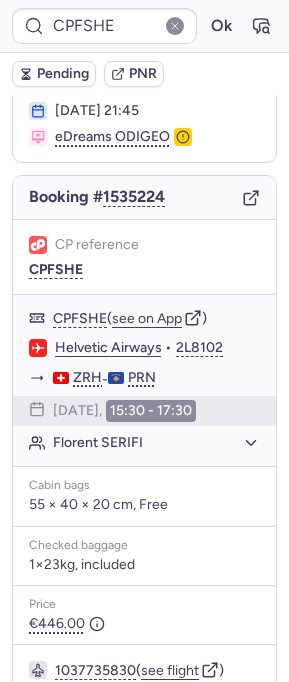 scroll, scrollTop: 0, scrollLeft: 0, axis: both 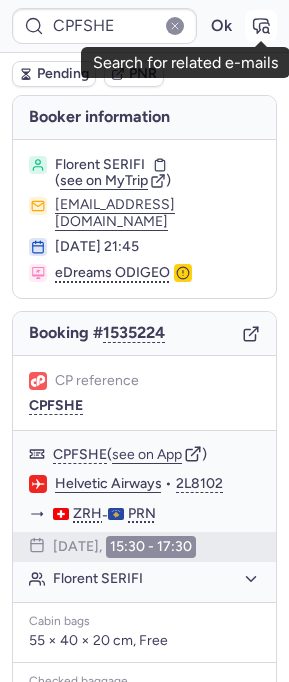 click 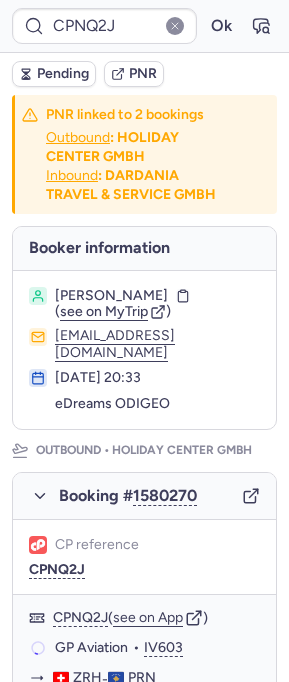 type on "CPCNJQ" 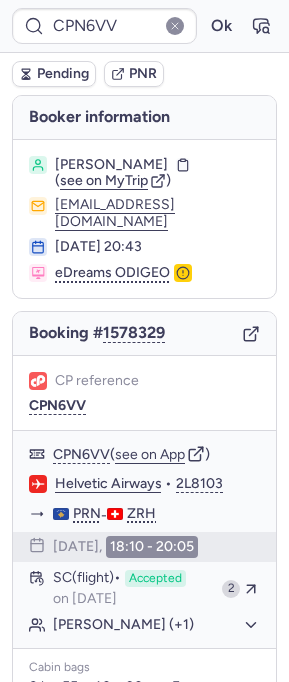 type on "CPPIYZ" 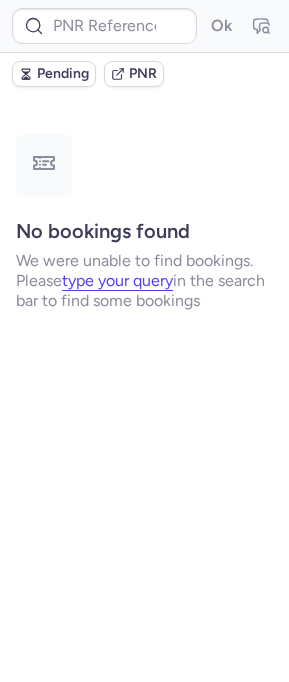type on "CPF7HS" 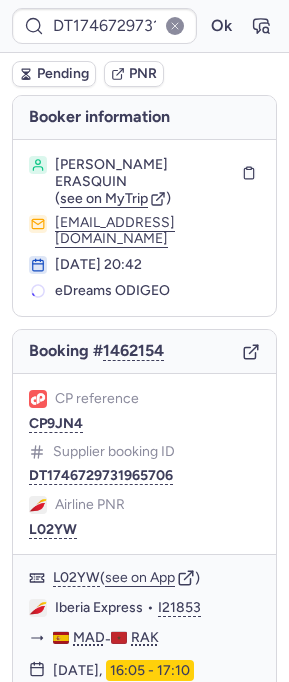 type on "CPNXDK" 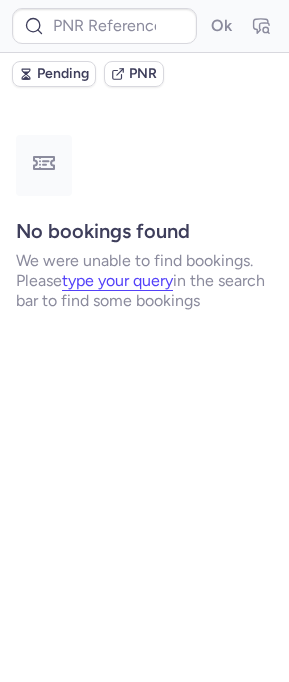type on "[DATE]" 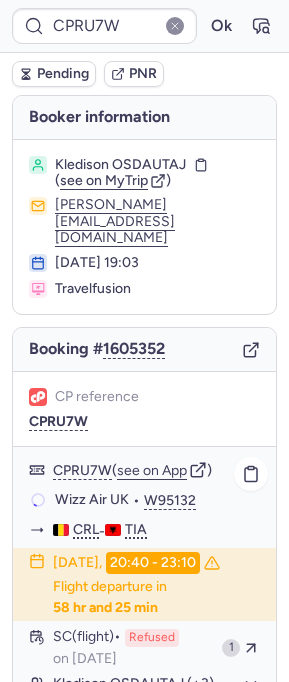 scroll, scrollTop: 389, scrollLeft: 0, axis: vertical 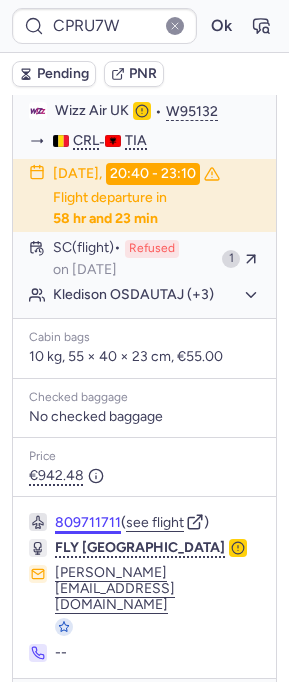 type on "3645655" 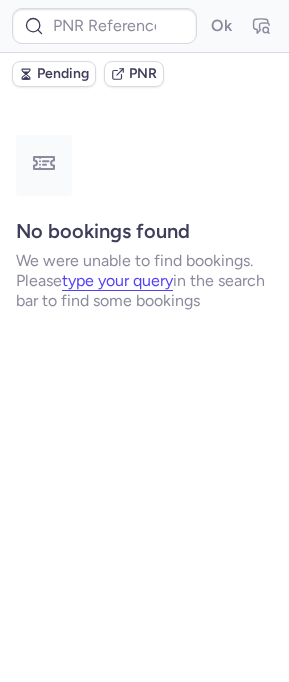 scroll, scrollTop: 0, scrollLeft: 0, axis: both 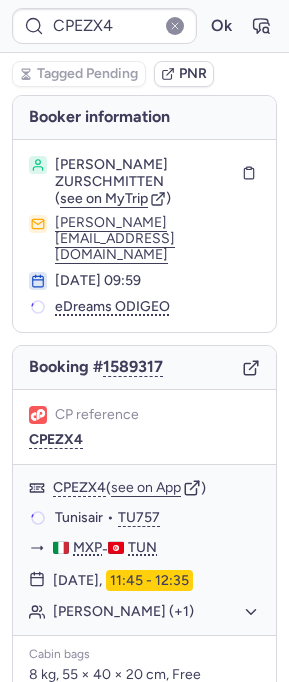 type on "CPB8HW" 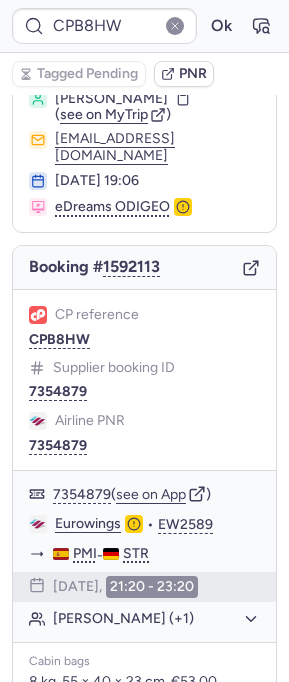 scroll, scrollTop: 0, scrollLeft: 0, axis: both 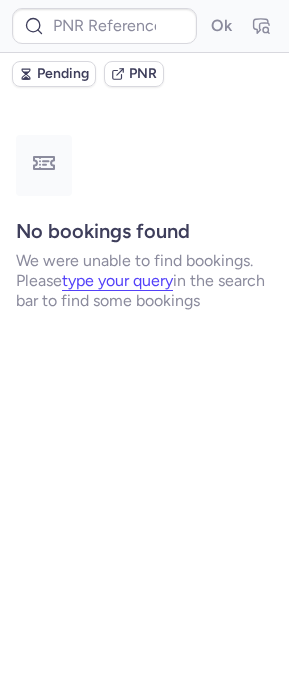 type on "CPXYY3" 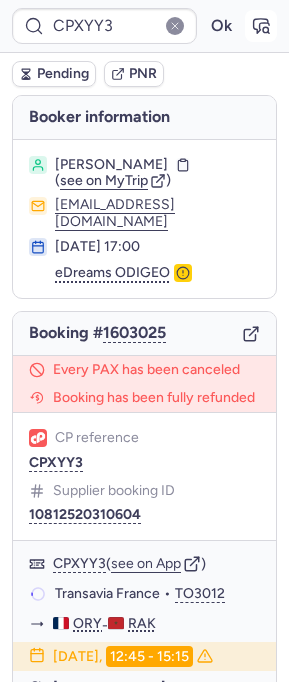 click at bounding box center [261, 26] 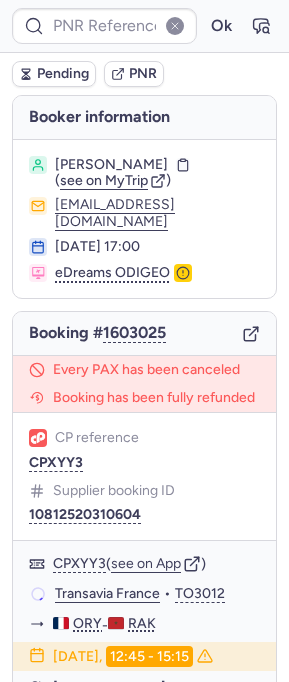 type on "CPXYY3" 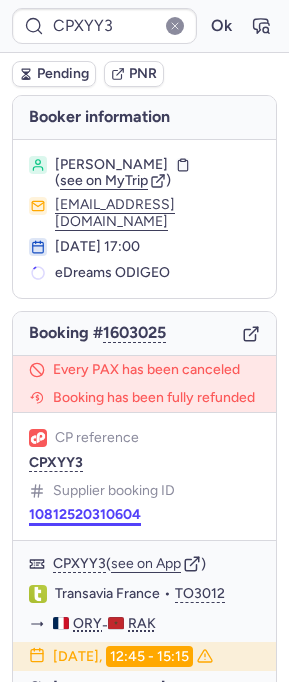 click on "10812520310604" at bounding box center (85, 515) 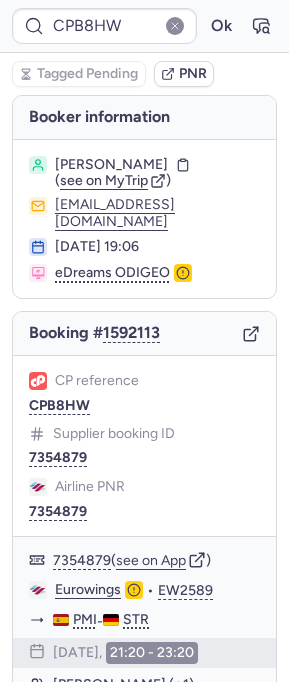 type on "[DATE]" 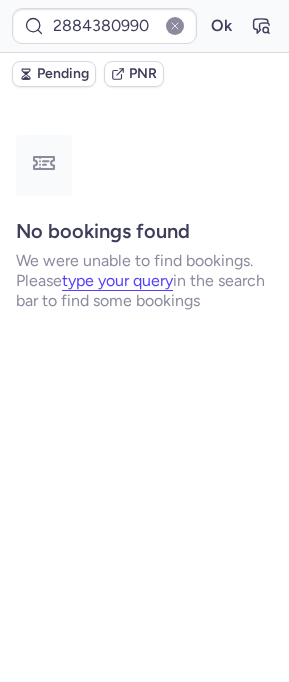 type on "CPEZX4" 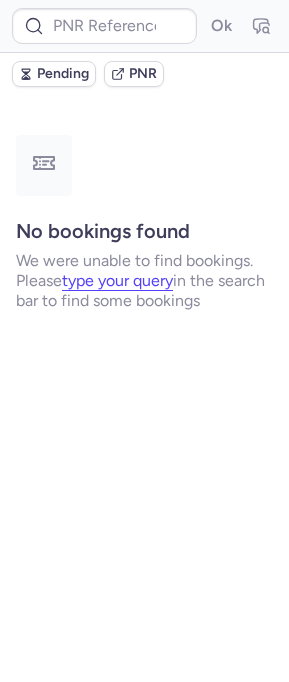 type on "CPB8HW" 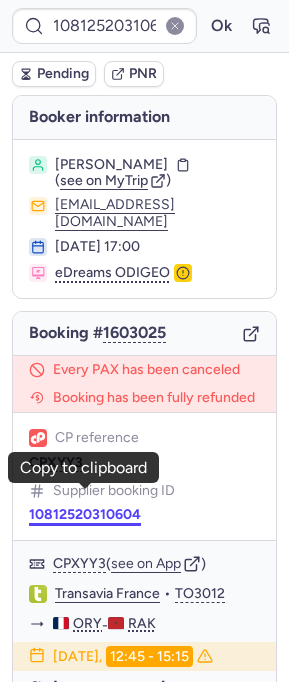 click on "10812520310604" at bounding box center (85, 515) 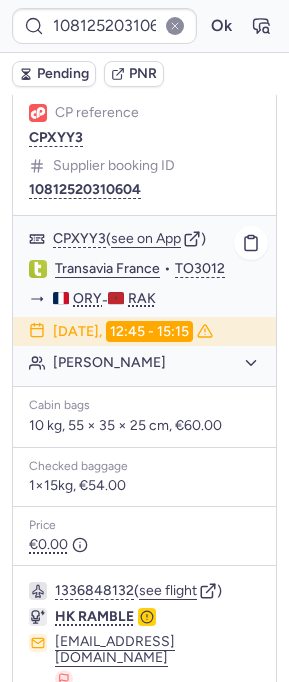 scroll, scrollTop: 215, scrollLeft: 0, axis: vertical 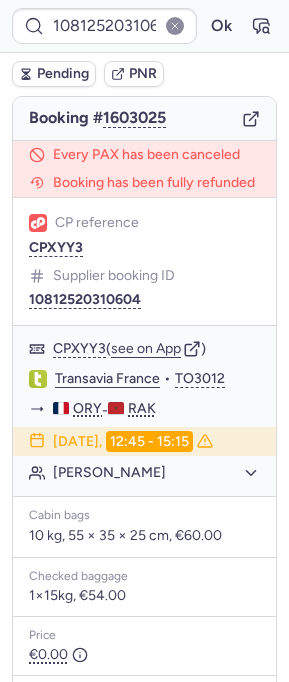 click on "Booking # 1603025" at bounding box center (144, 119) 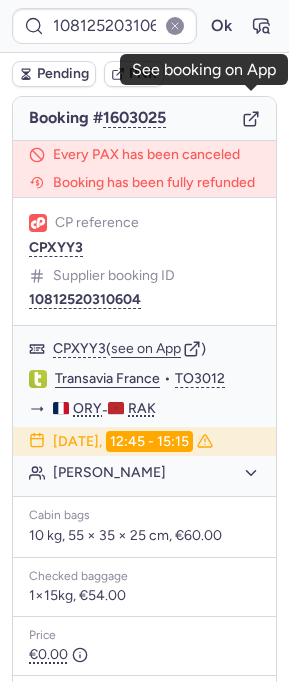 click 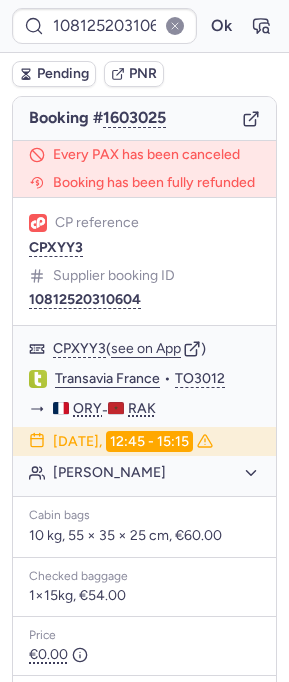 type 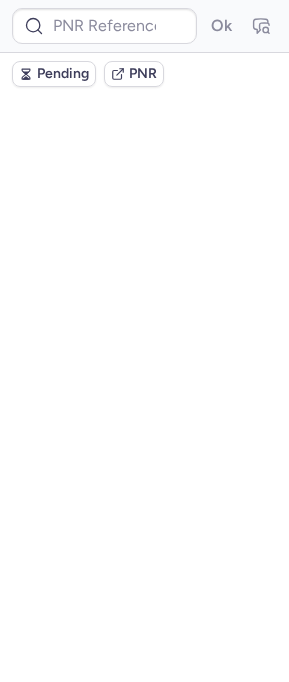 scroll, scrollTop: 0, scrollLeft: 0, axis: both 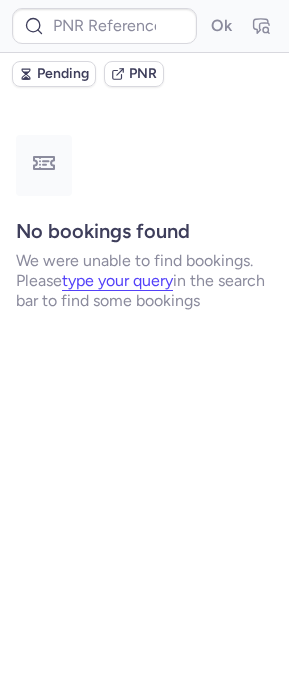 type on "CPB8HW" 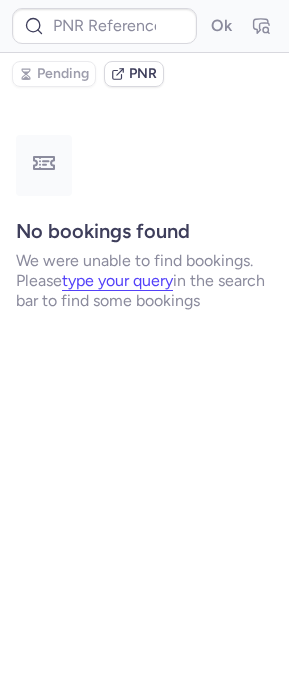 type on "205149" 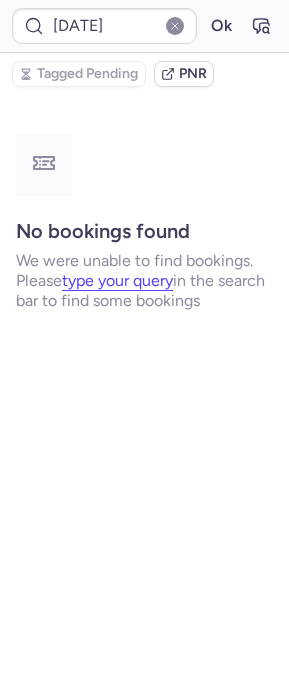 type on "CPI6LL" 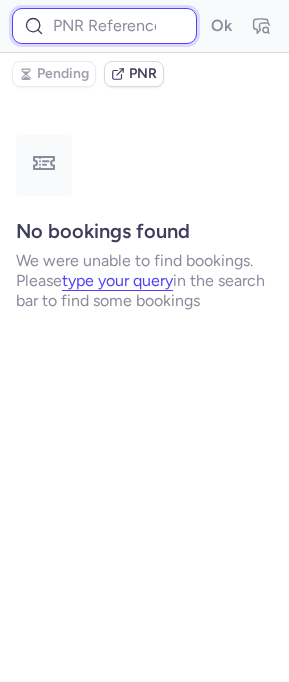 click at bounding box center (104, 26) 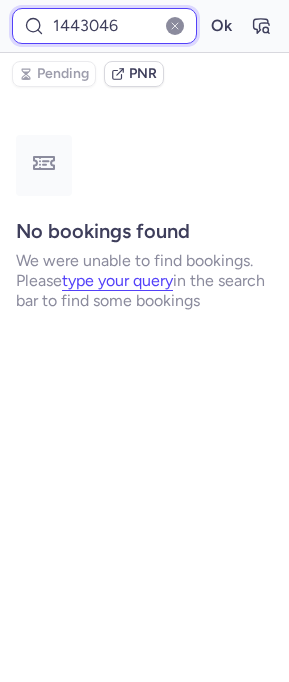 click on "Ok" at bounding box center [221, 26] 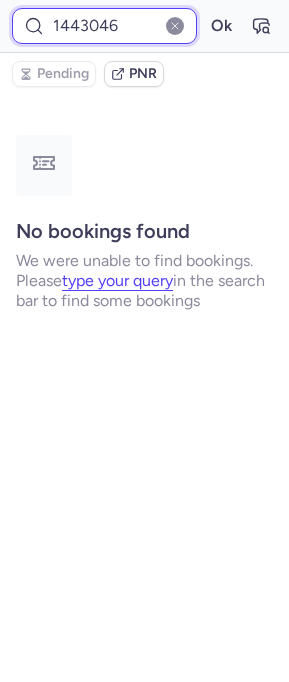click on "1443046" at bounding box center [104, 26] 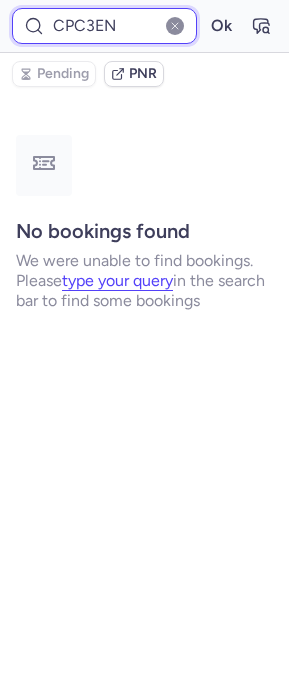 type on "CPC3EN" 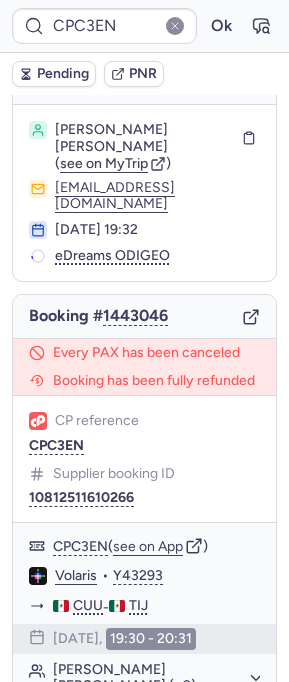 scroll, scrollTop: 42, scrollLeft: 0, axis: vertical 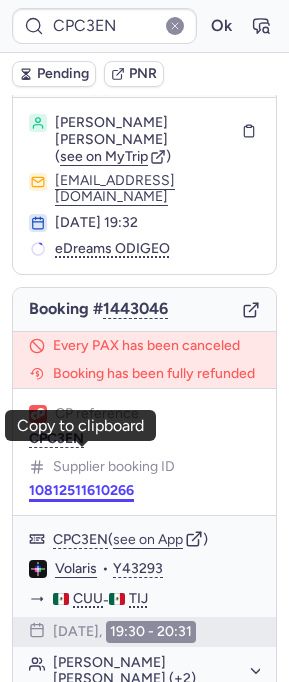 click on "10812511610266" at bounding box center (81, 491) 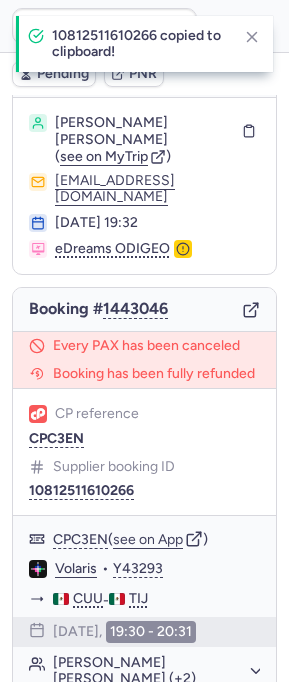 type on "10812511610266" 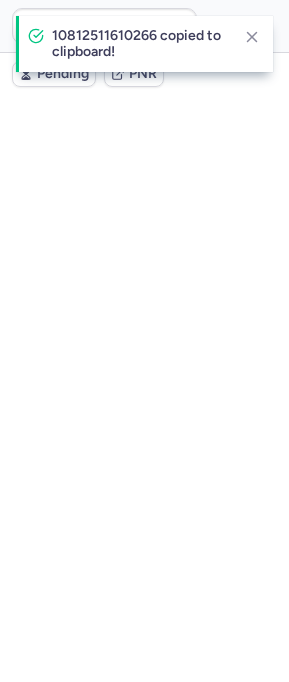 scroll, scrollTop: 0, scrollLeft: 0, axis: both 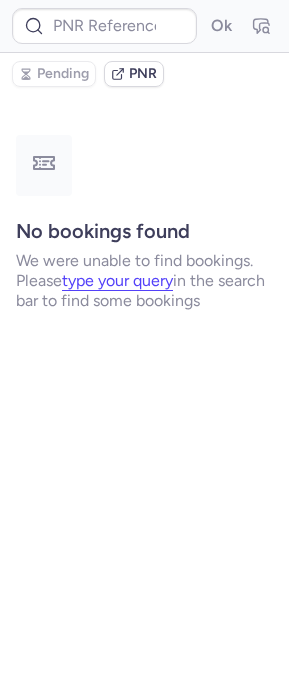 type on "[DATE]" 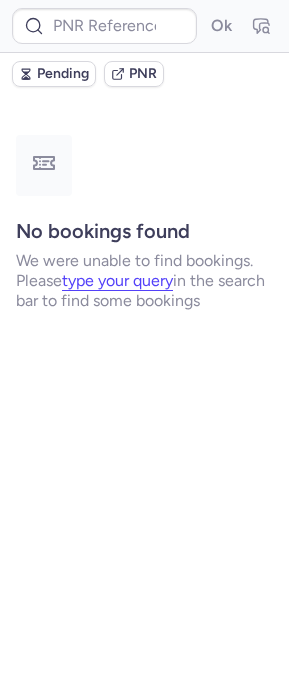 type on "CPB8HW" 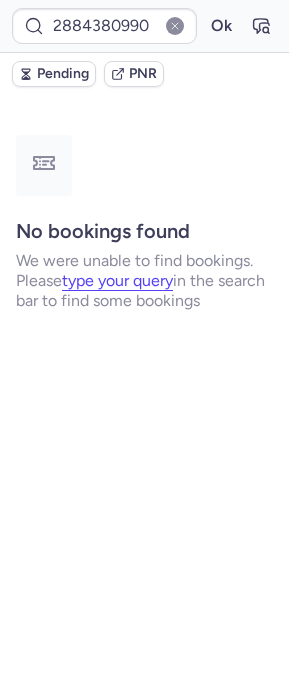 type on "CPUMVE" 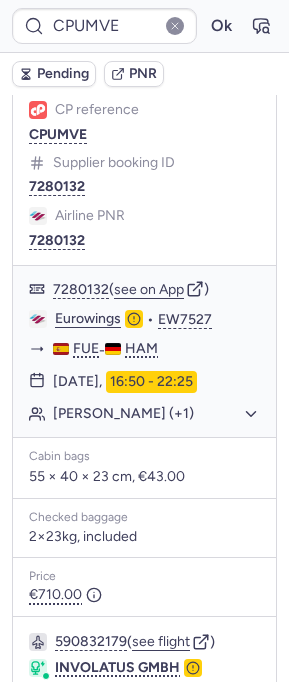 scroll, scrollTop: 1316, scrollLeft: 0, axis: vertical 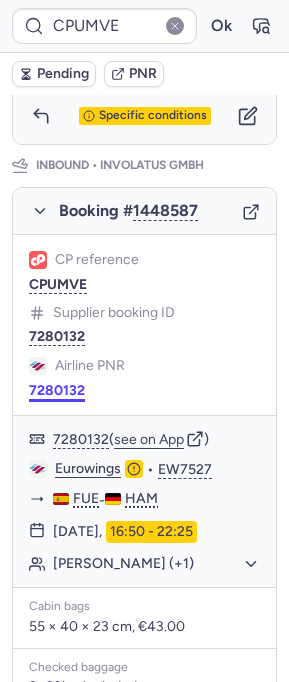 click on "7280132" at bounding box center (57, 391) 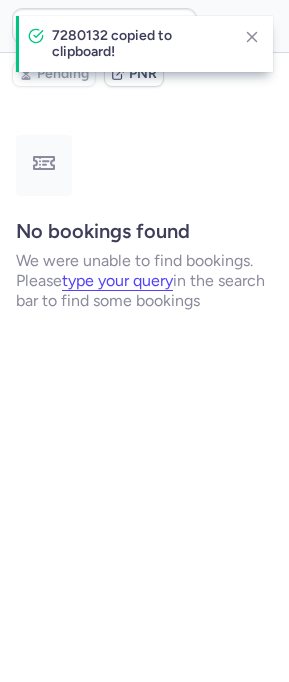 scroll, scrollTop: 0, scrollLeft: 0, axis: both 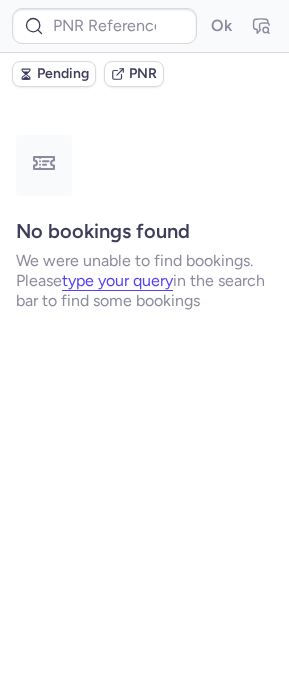 type on "7280132" 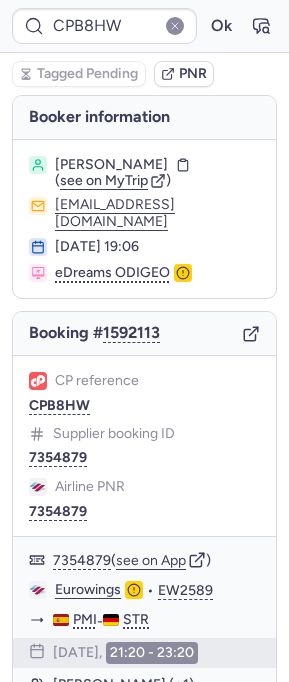 type on "CPF7HS" 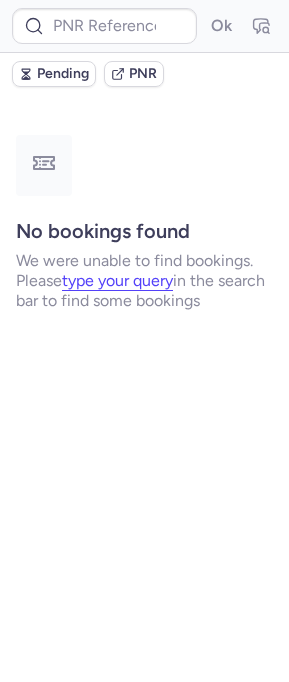 type on "CPF7HS" 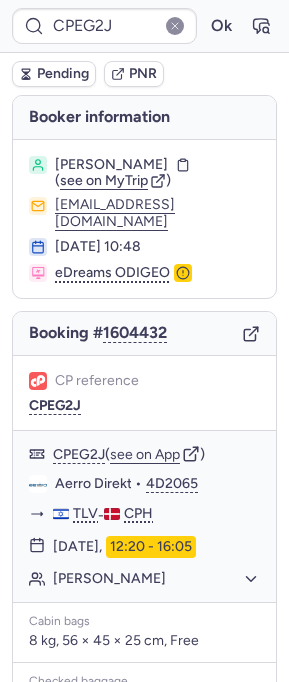 type on "CPNXDK" 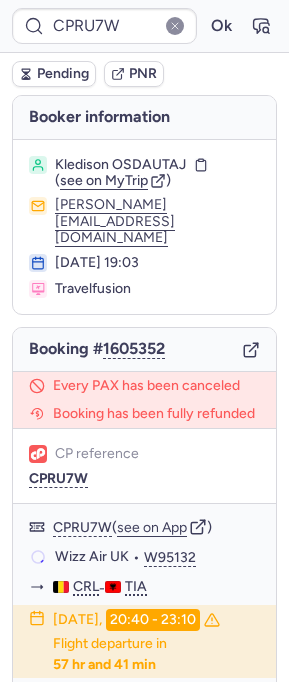 type on "CPZBUG" 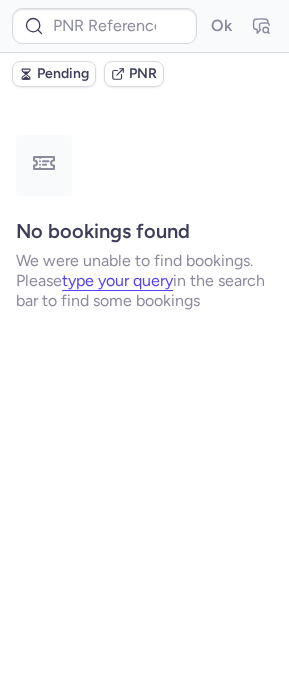 type on "CPECTO" 